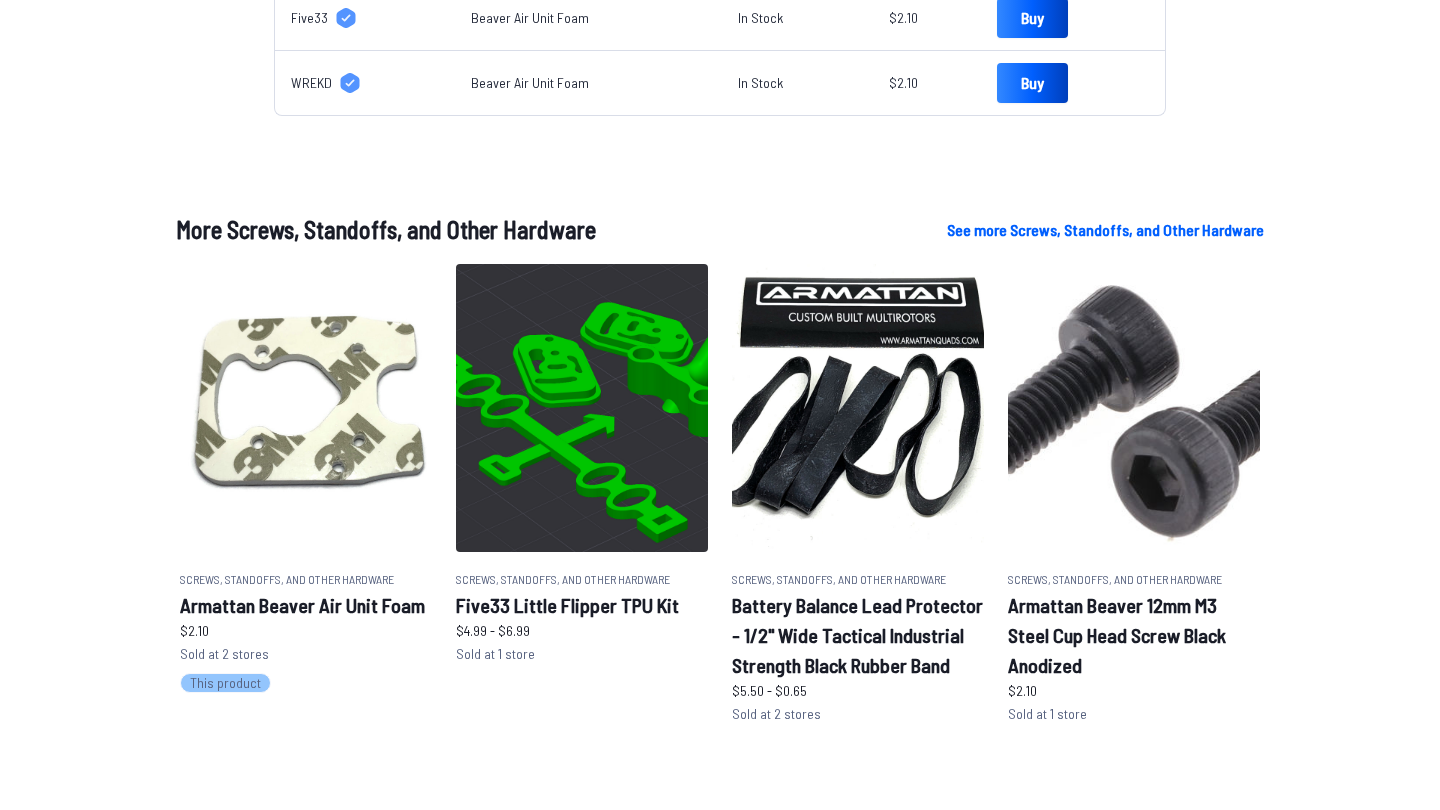 scroll, scrollTop: 1206, scrollLeft: 0, axis: vertical 